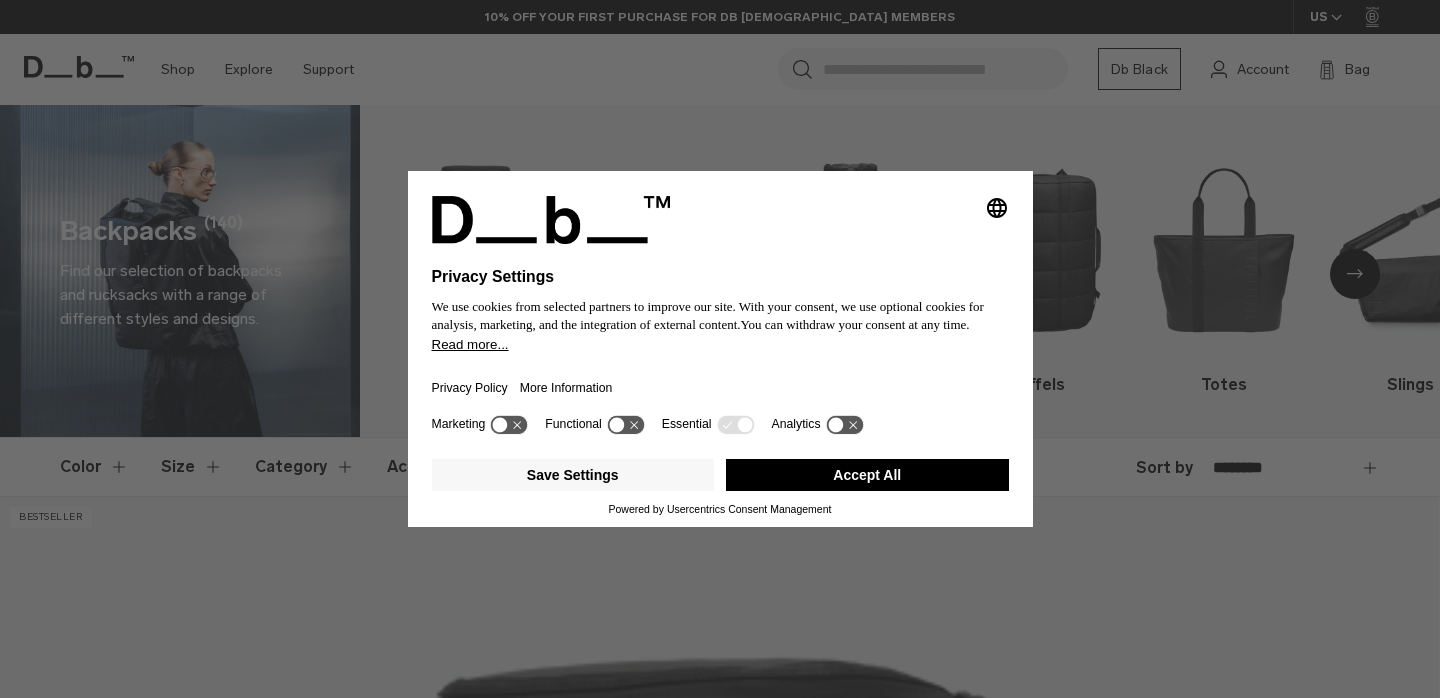 scroll, scrollTop: 0, scrollLeft: 0, axis: both 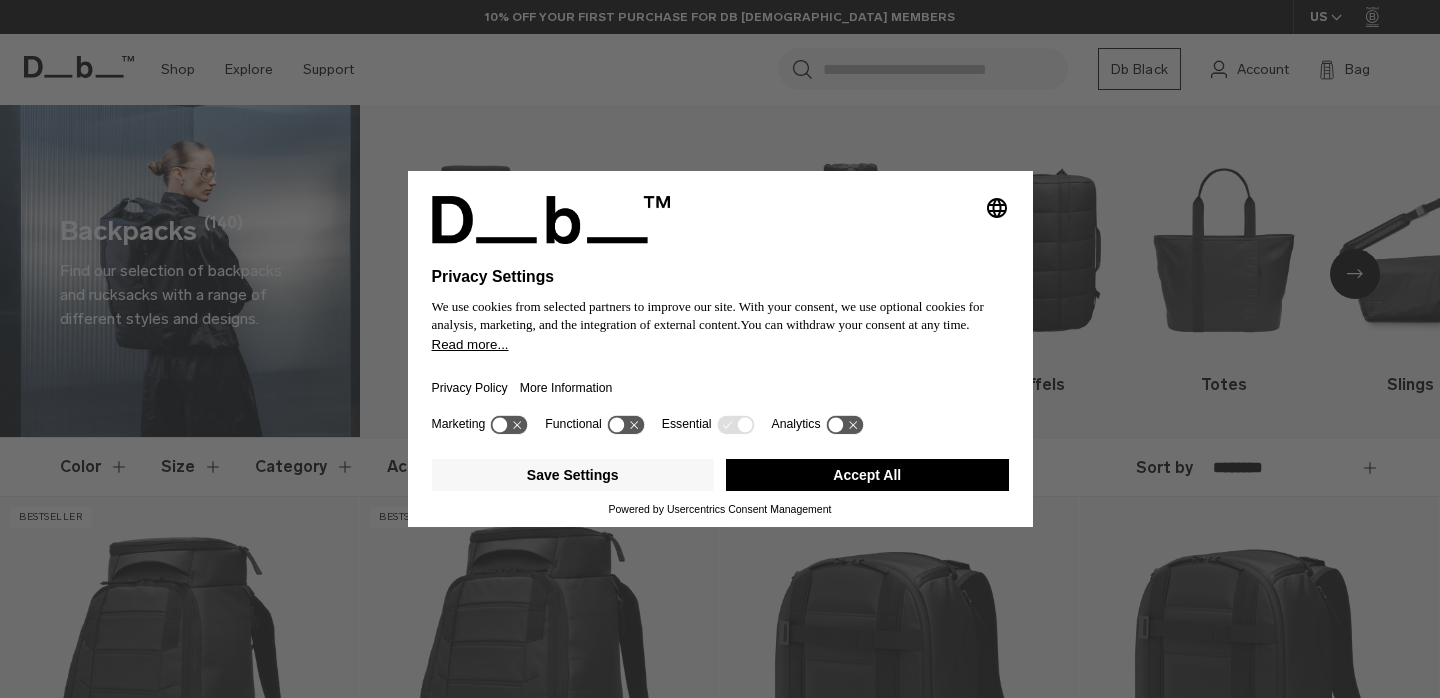 click on "Selecting an option will immediately change the language Privacy Settings We use cookies from selected partners to improve our site. With your consent, we use optional cookies for analysis, marketing, and the integration of external content.  You can withdraw your consent at any time. Read more... Privacy Policy More Information Marketing Functional Essential Analytics Save Settings Accept All Powered by   Usercentrics Consent Management" at bounding box center [720, 349] 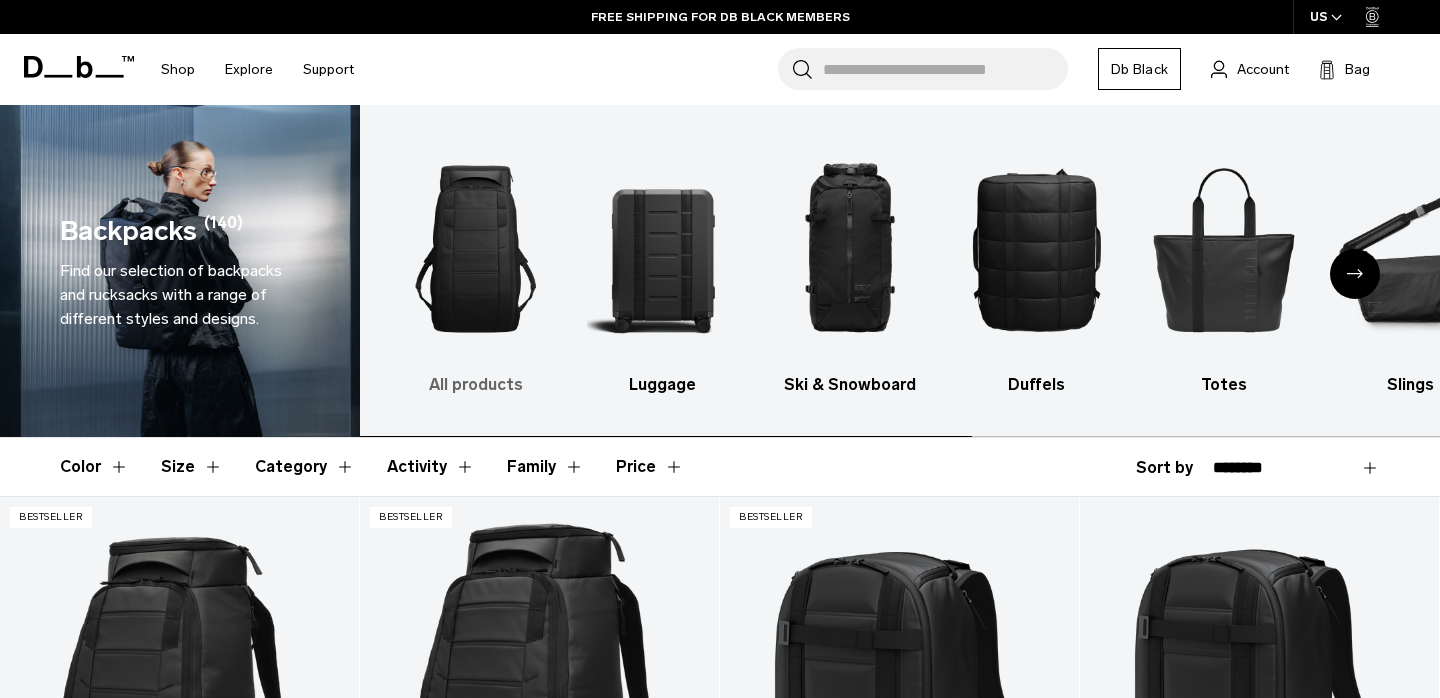 click at bounding box center [476, 249] 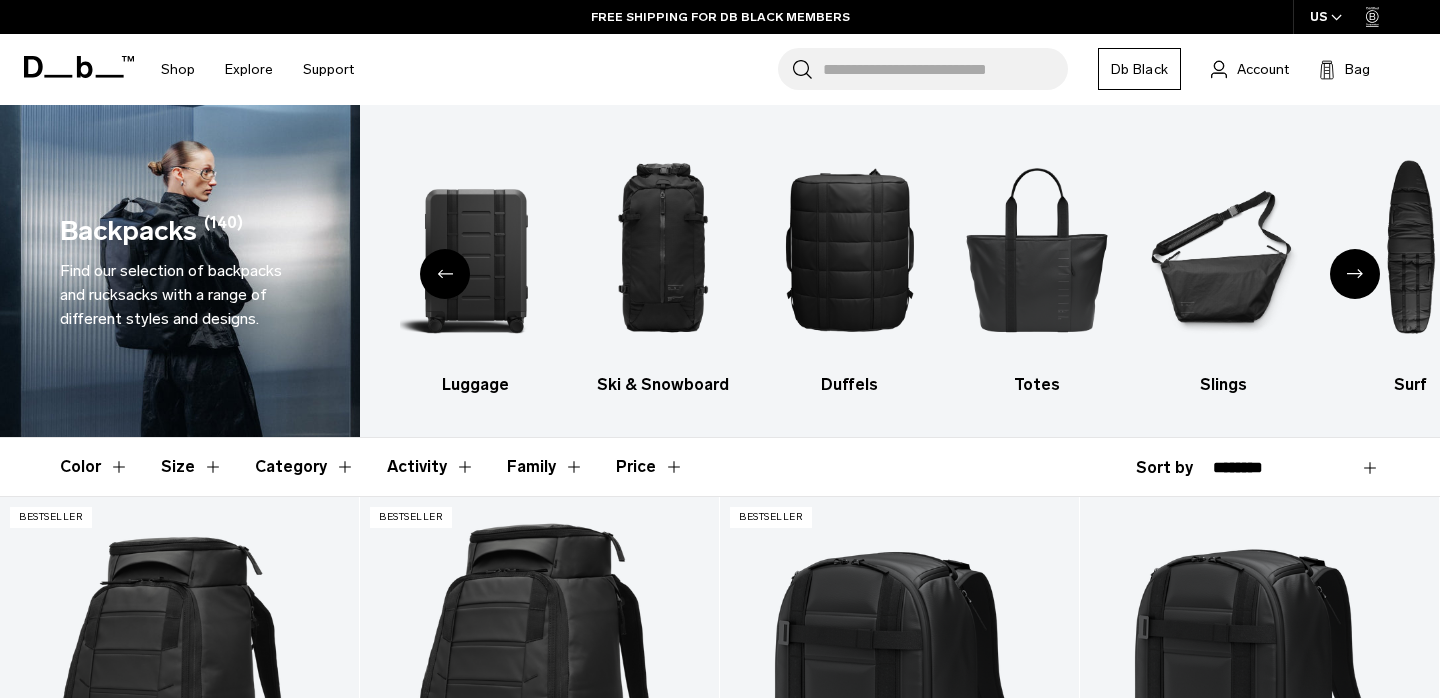 click at bounding box center (445, 274) 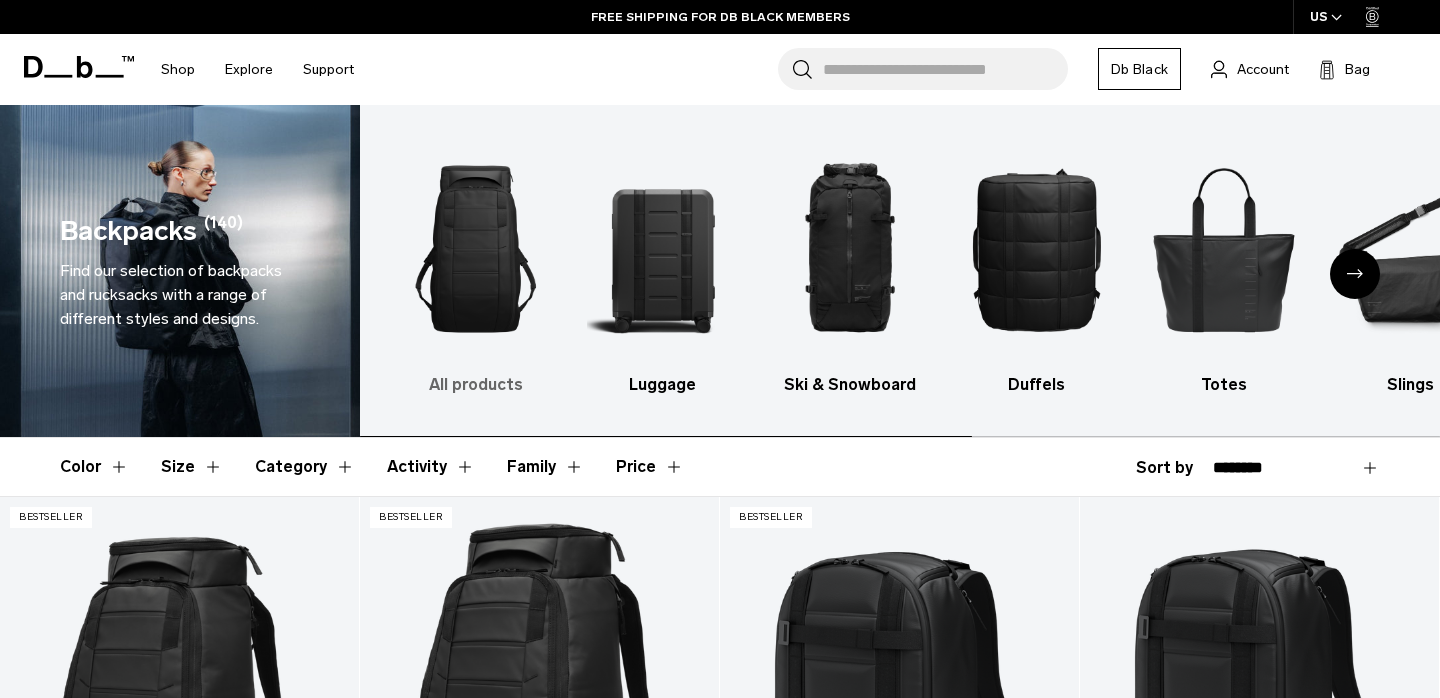 click at bounding box center (476, 249) 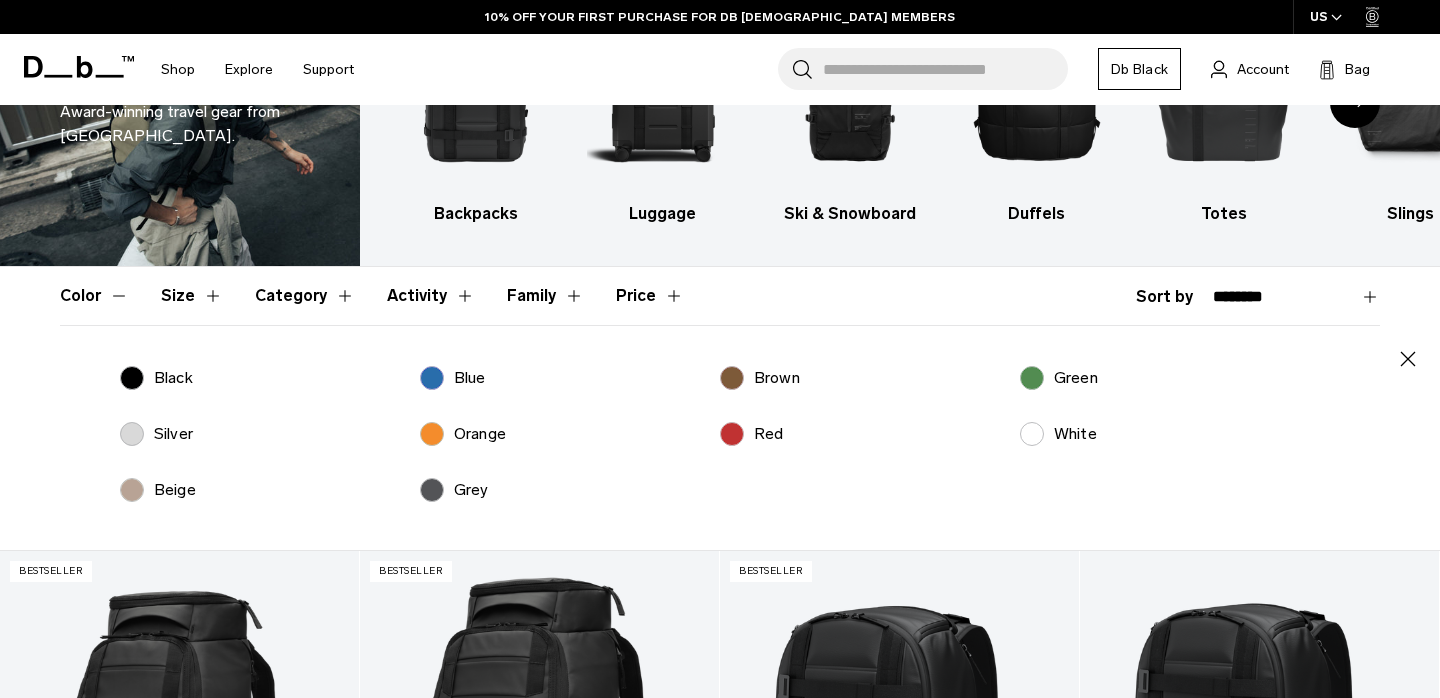 scroll, scrollTop: 171, scrollLeft: 0, axis: vertical 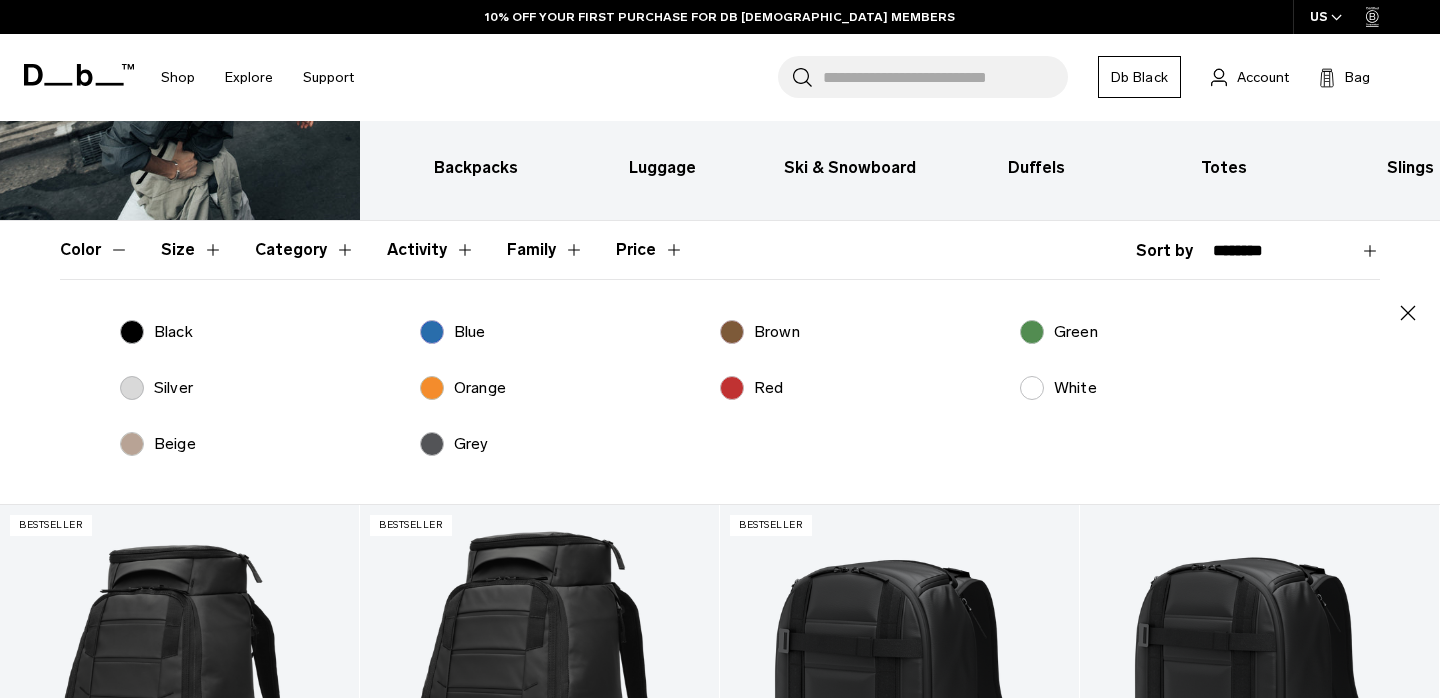 click on "Color" at bounding box center [94, 250] 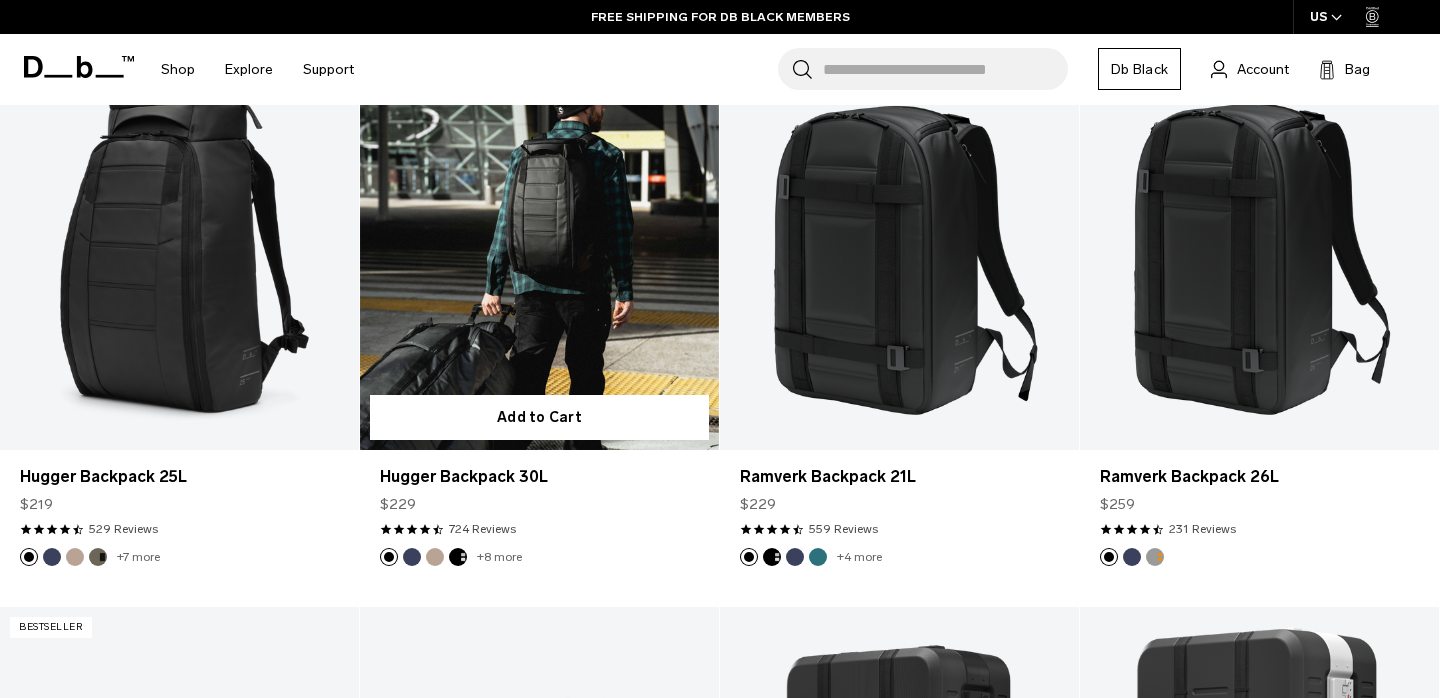 scroll, scrollTop: 413, scrollLeft: 0, axis: vertical 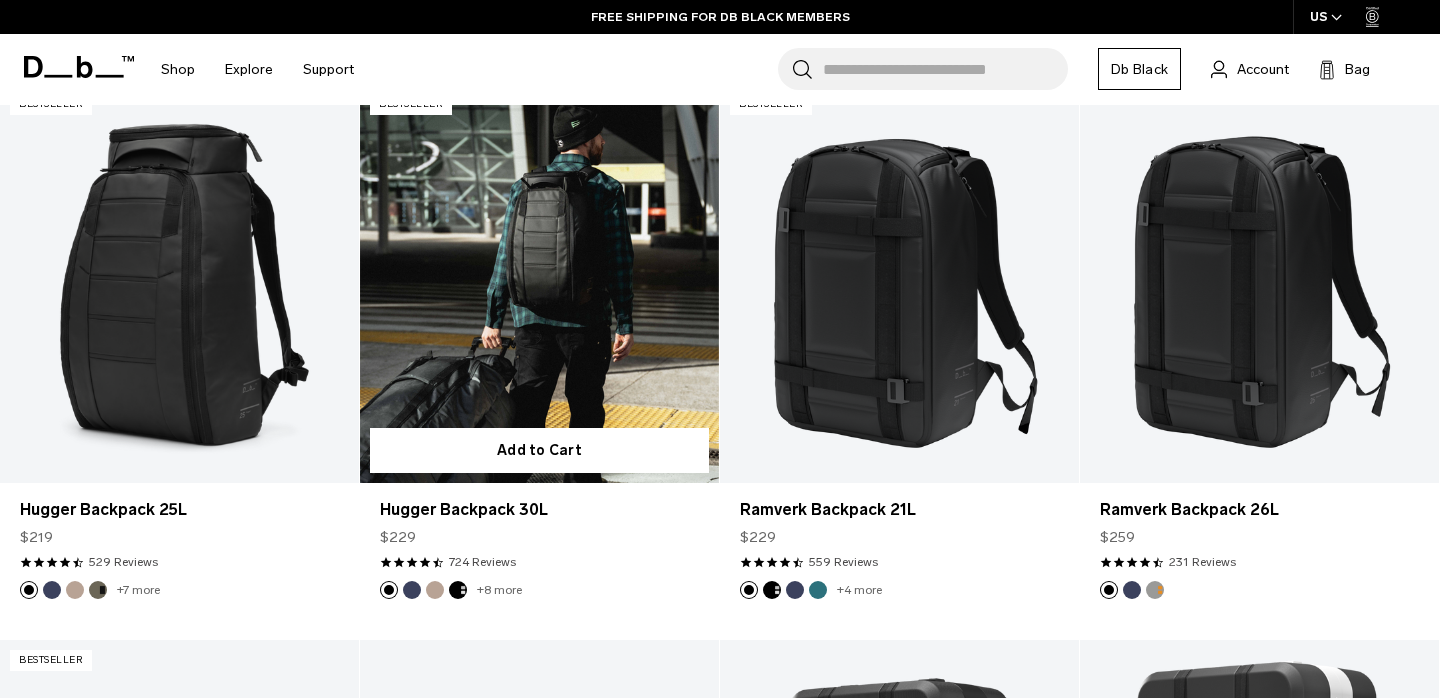 click at bounding box center (539, 283) 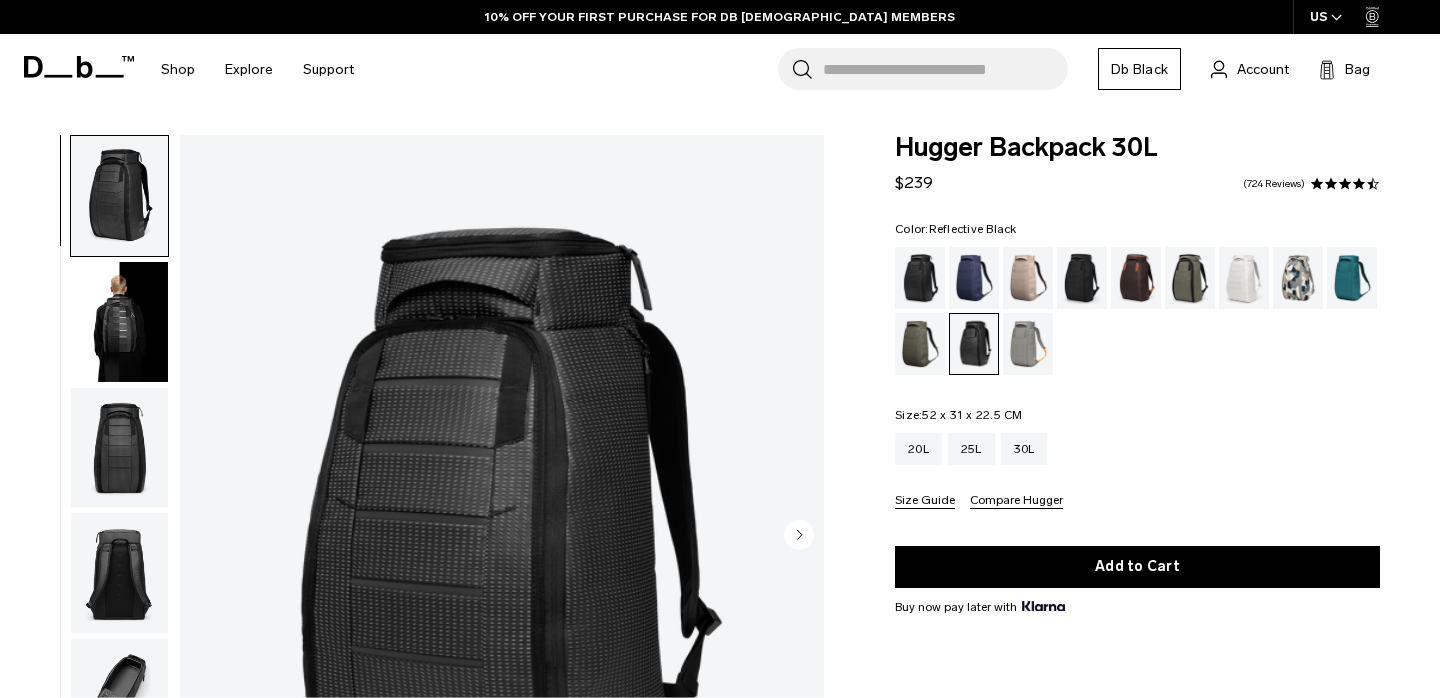 scroll, scrollTop: 0, scrollLeft: 0, axis: both 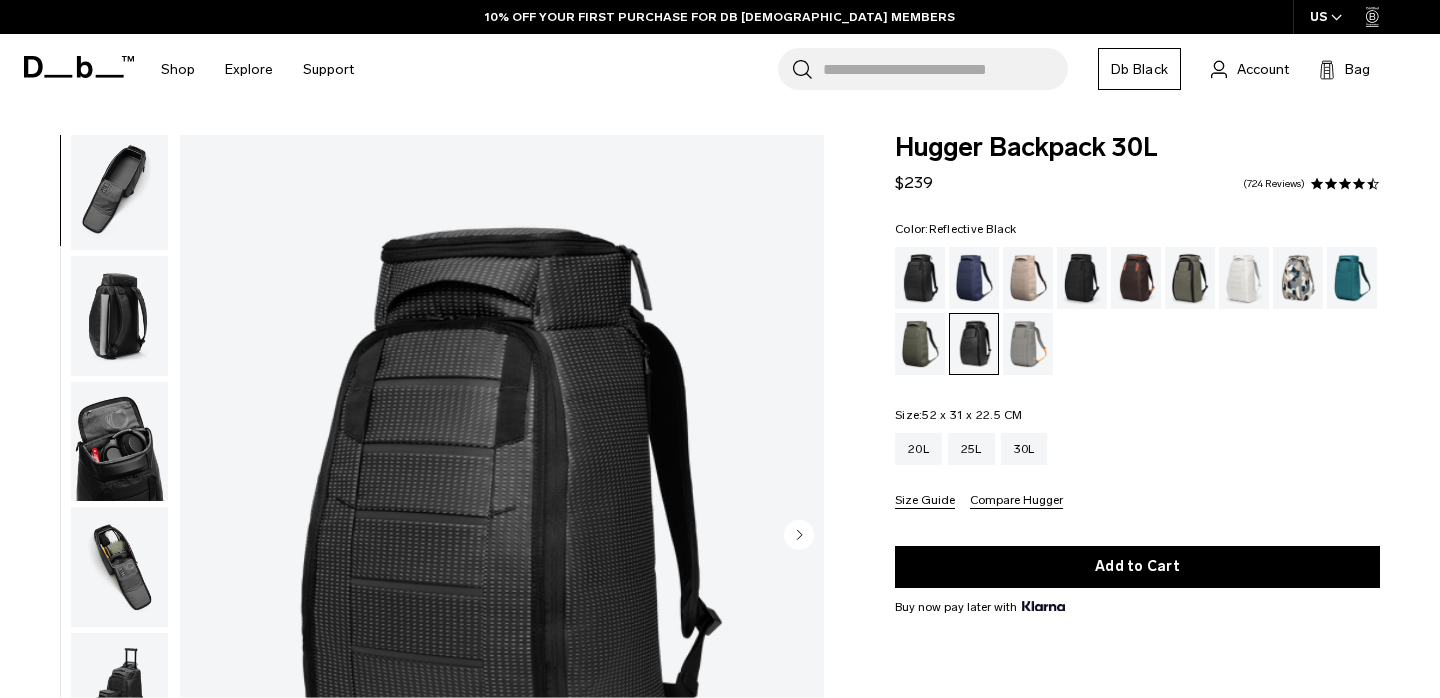 click at bounding box center (119, 442) 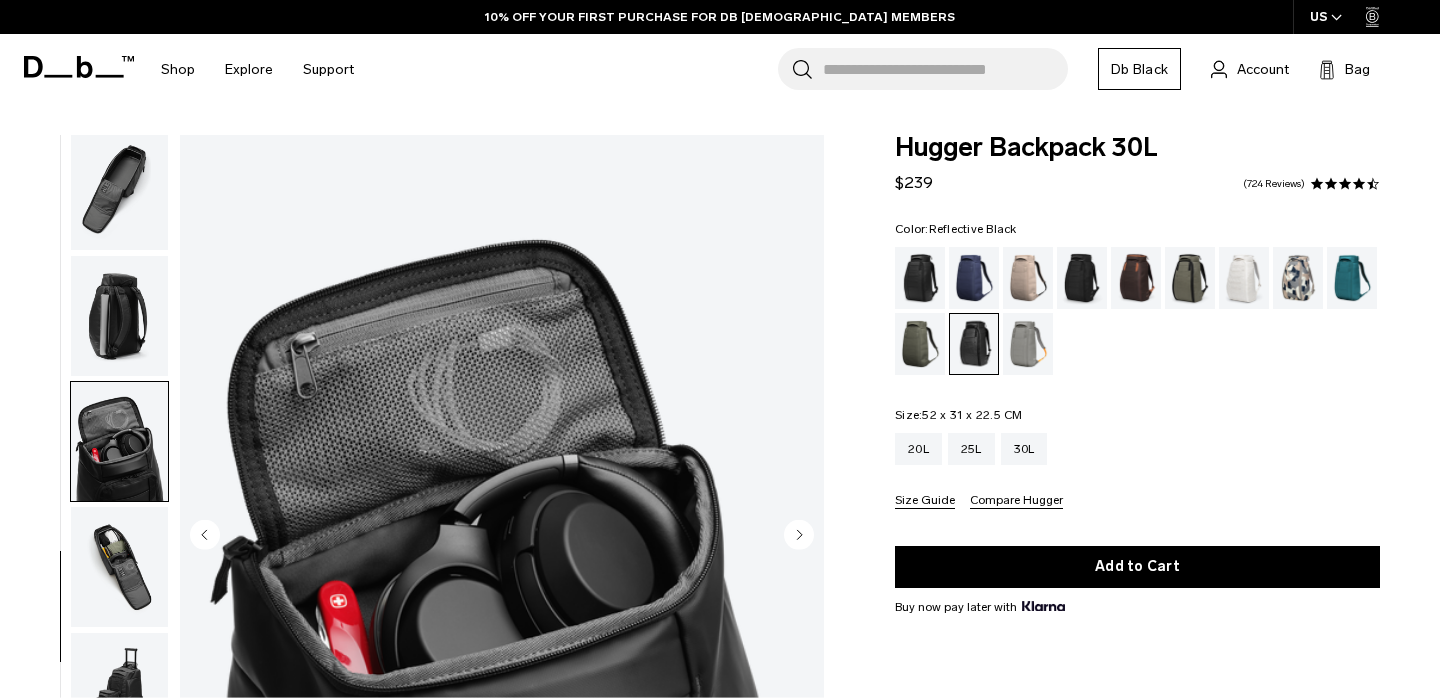 scroll, scrollTop: 575, scrollLeft: 0, axis: vertical 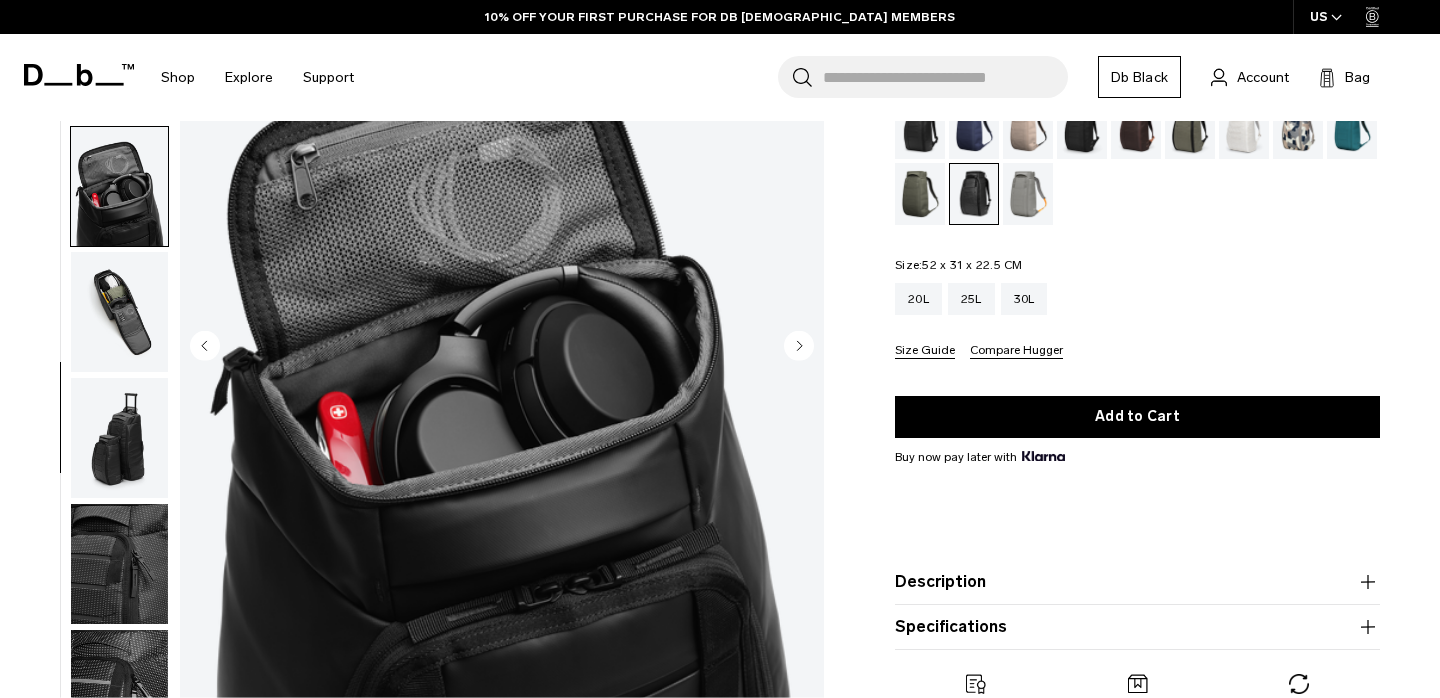 click at bounding box center (119, 312) 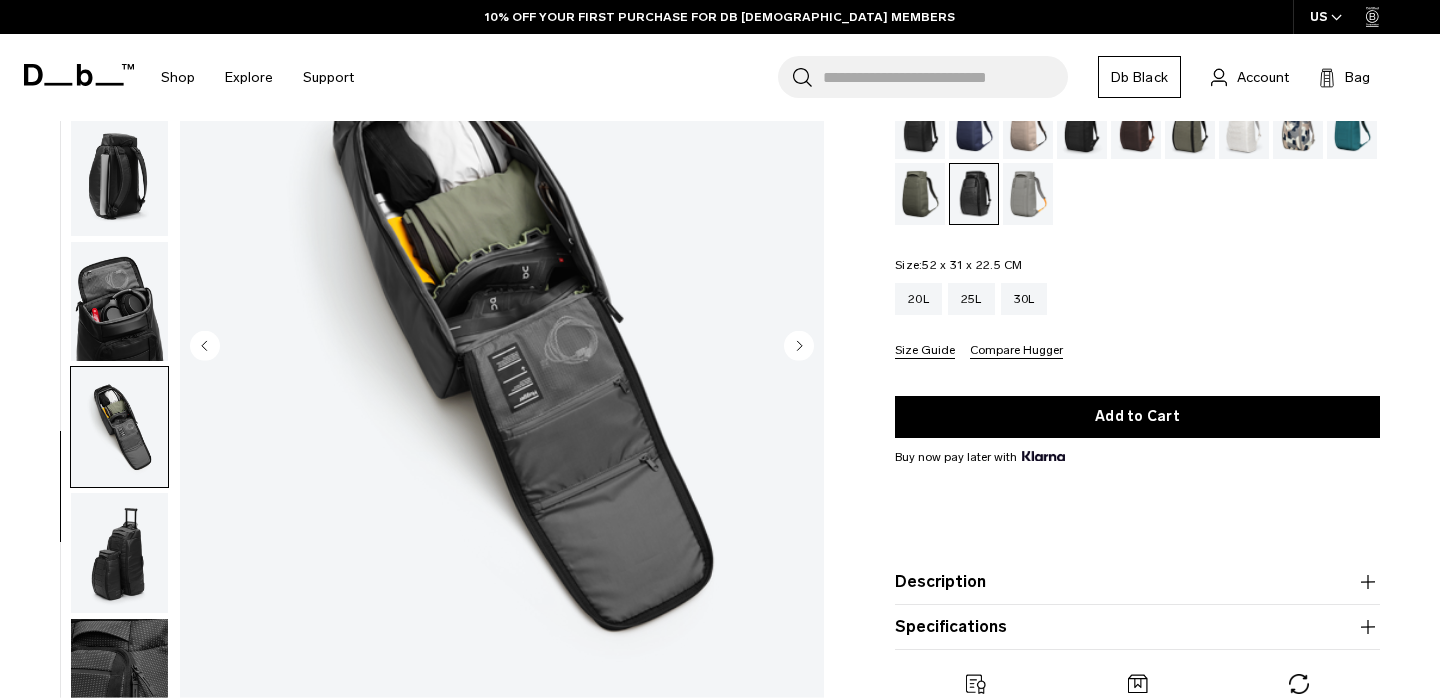 scroll, scrollTop: 459, scrollLeft: 0, axis: vertical 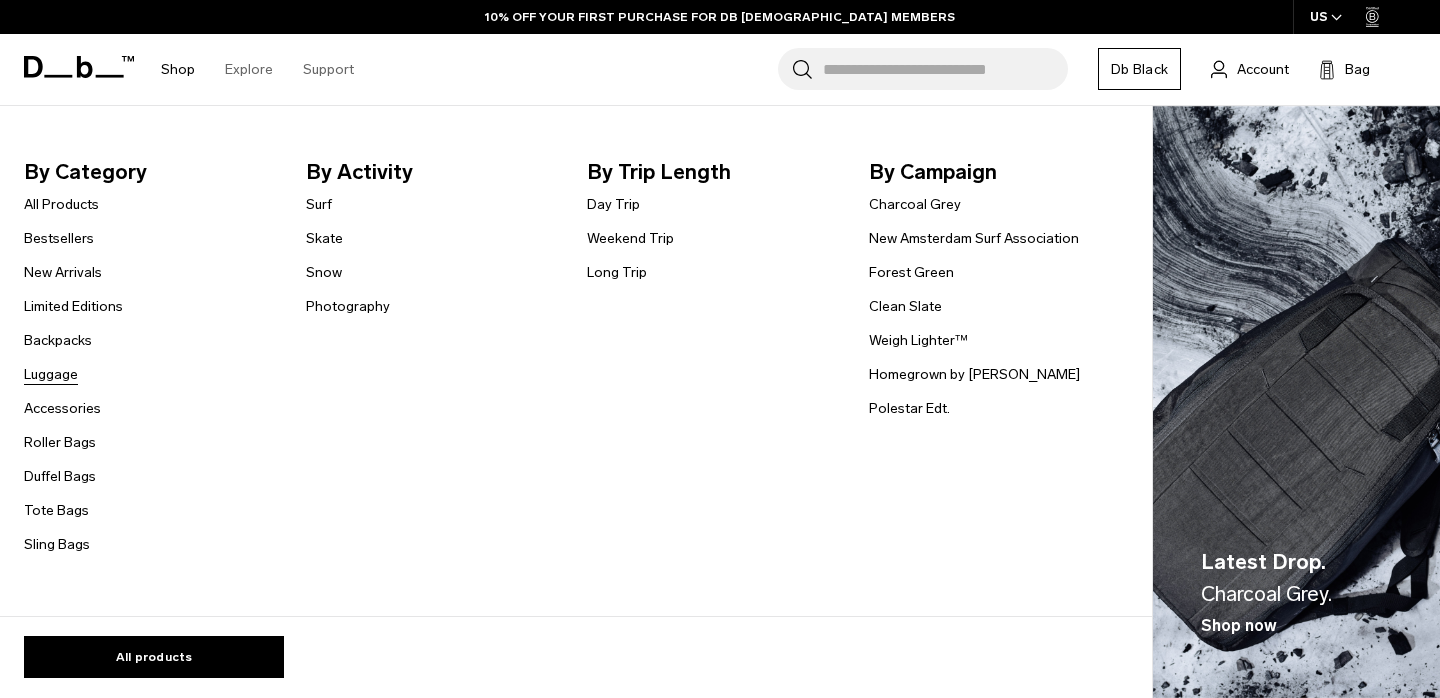 click on "Luggage" at bounding box center (51, 374) 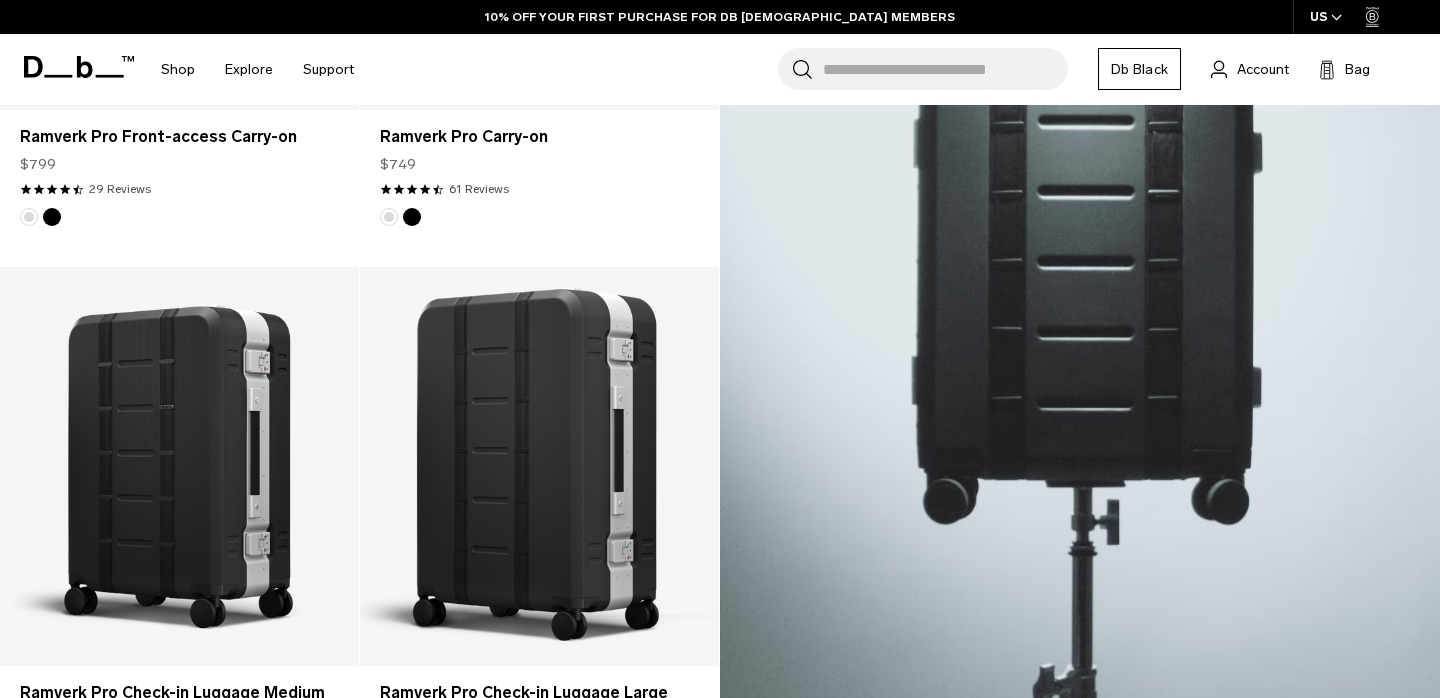 scroll, scrollTop: 1526, scrollLeft: 0, axis: vertical 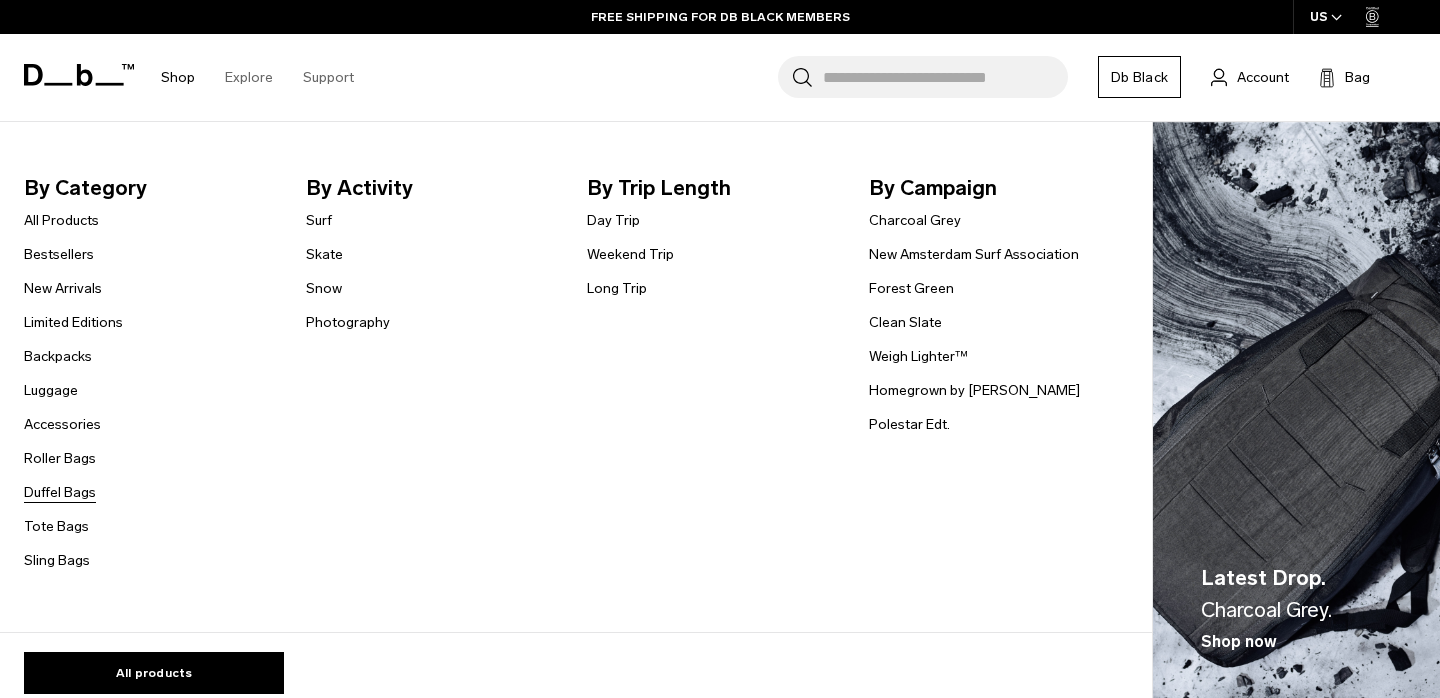 click on "Duffel Bags" at bounding box center [60, 492] 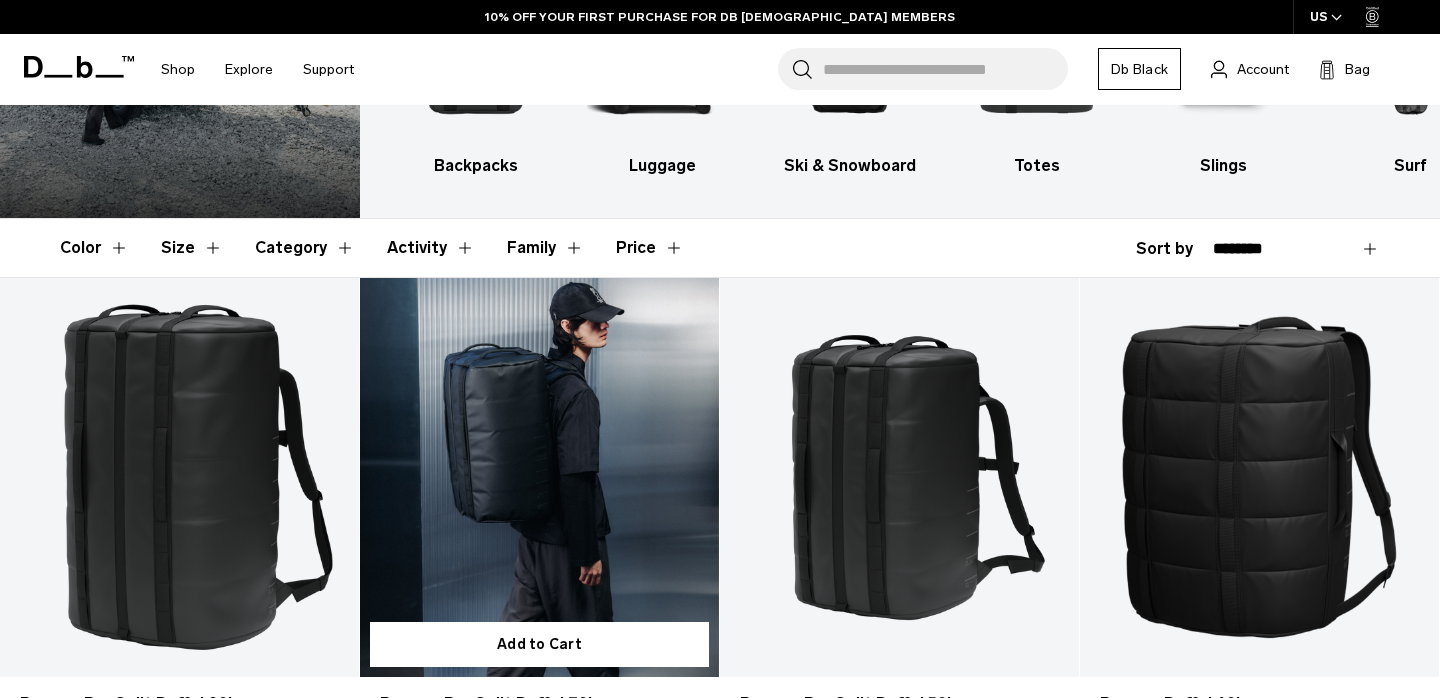 scroll, scrollTop: 307, scrollLeft: 0, axis: vertical 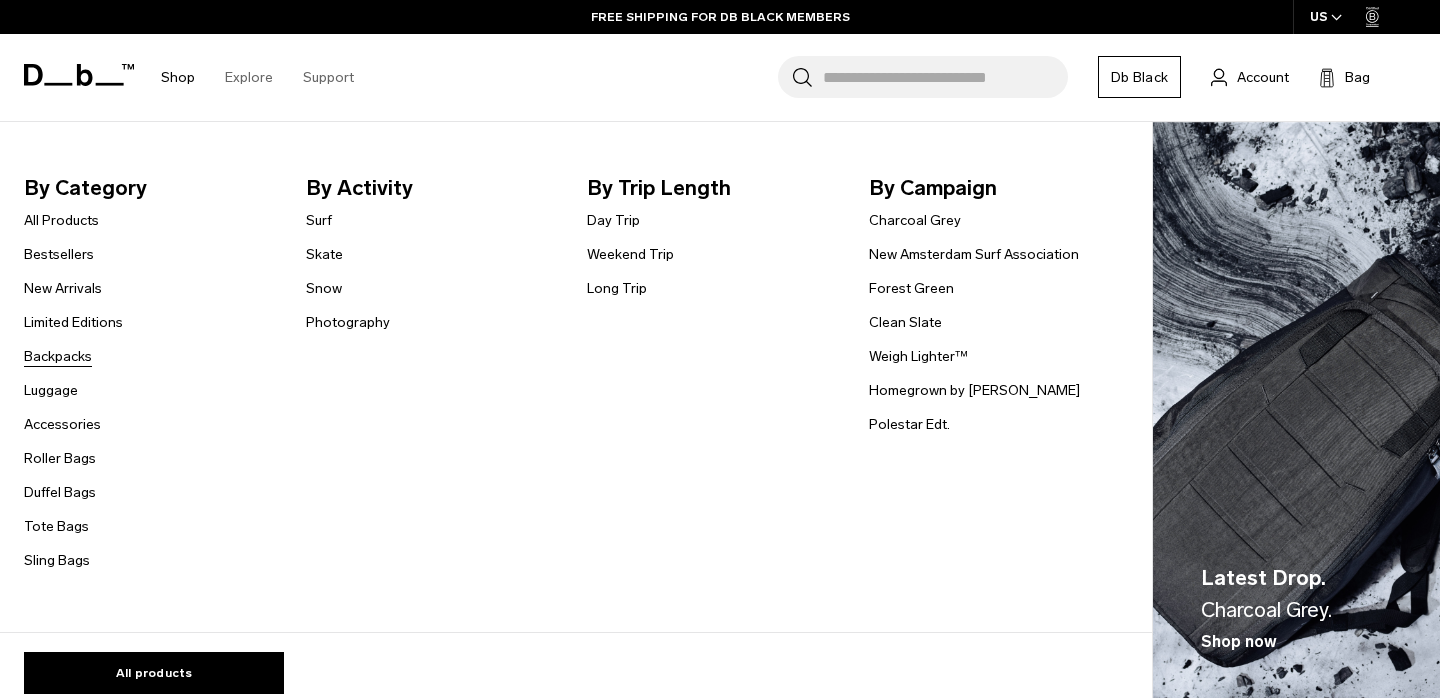 click on "Backpacks" at bounding box center (58, 356) 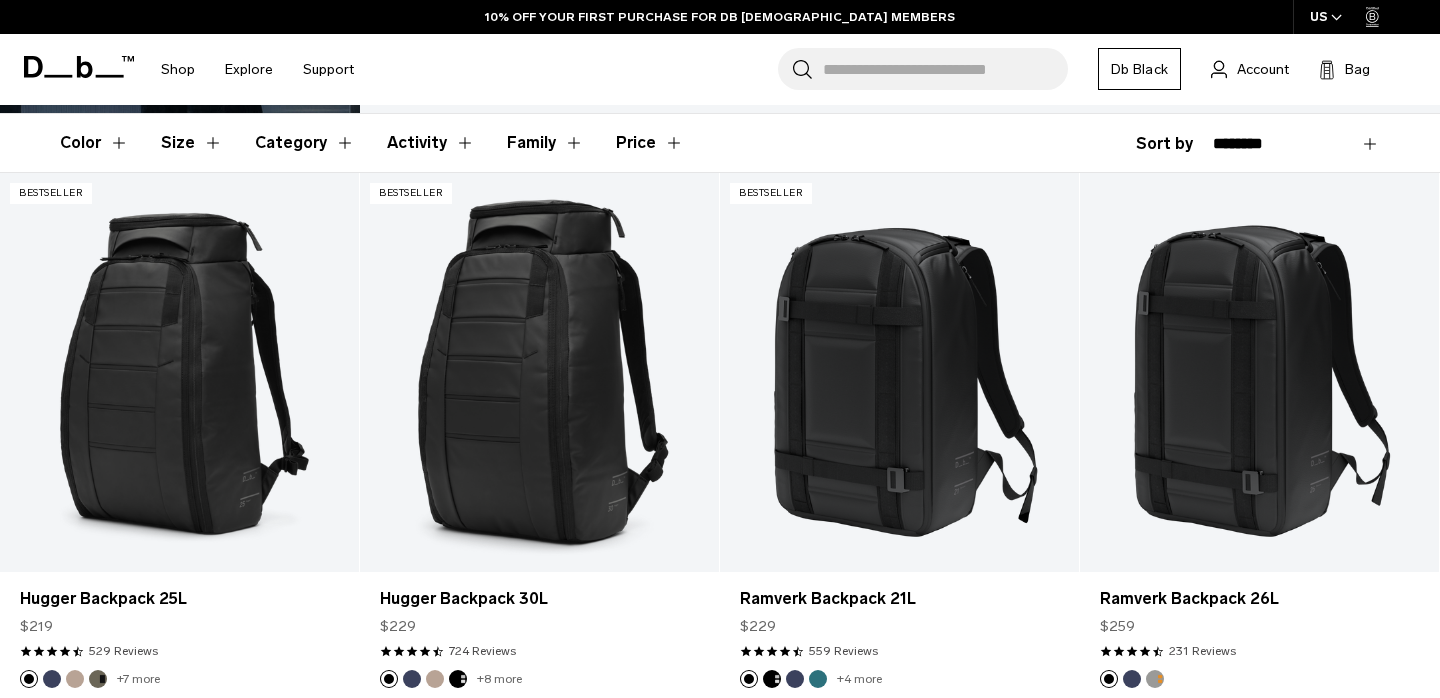 scroll, scrollTop: 540, scrollLeft: 0, axis: vertical 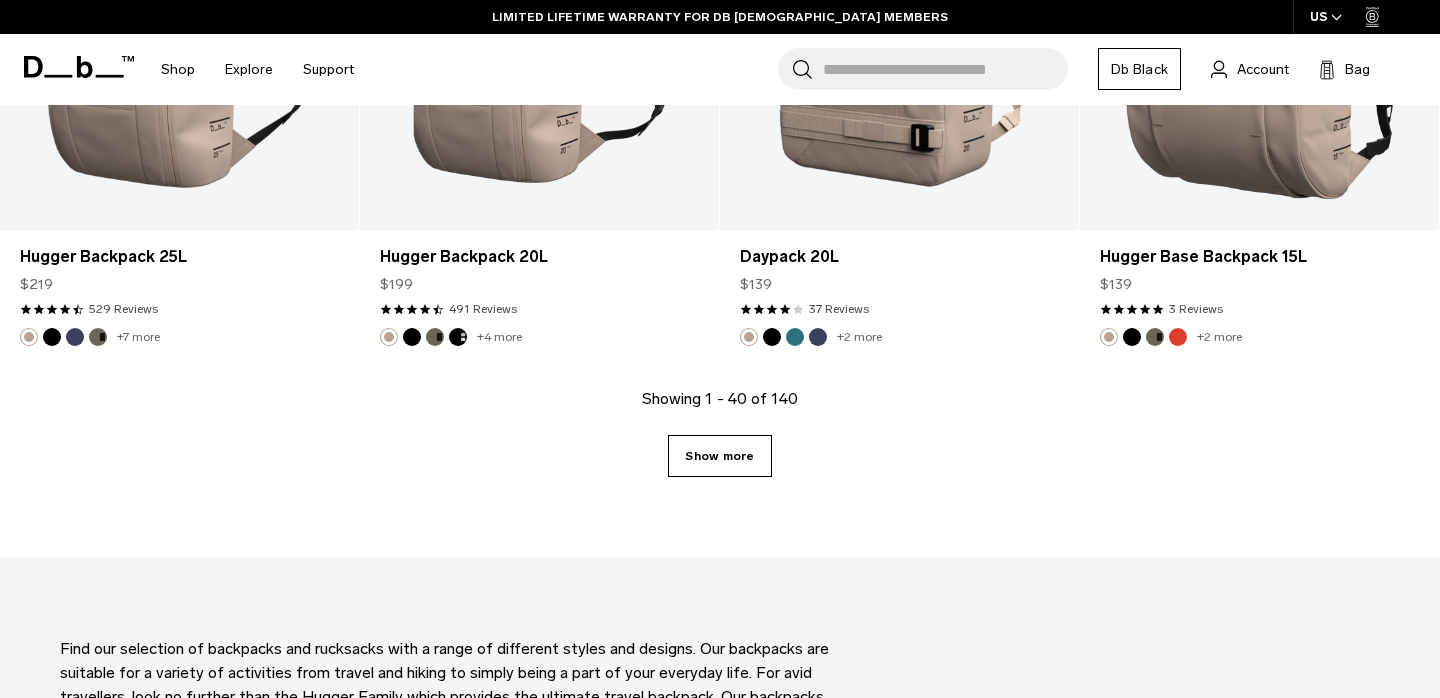 click on "Show more" at bounding box center (719, 456) 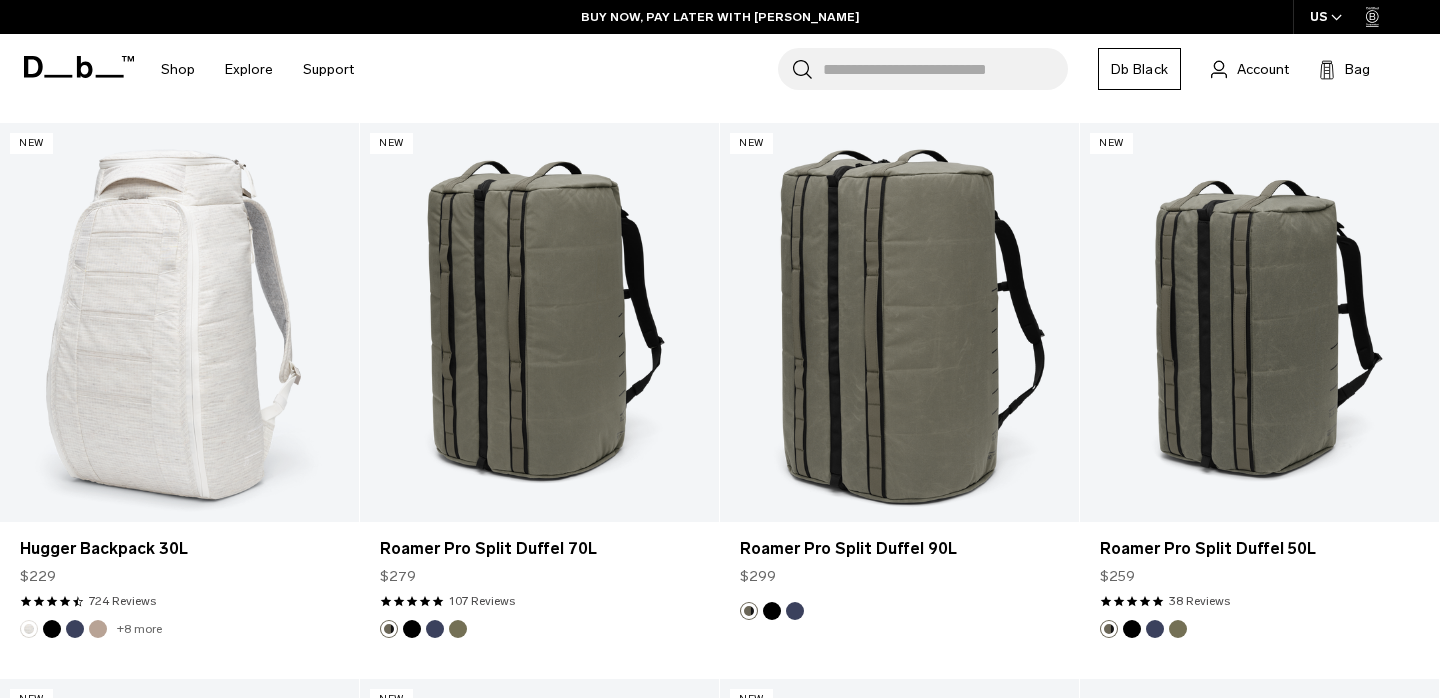 scroll, scrollTop: 0, scrollLeft: 0, axis: both 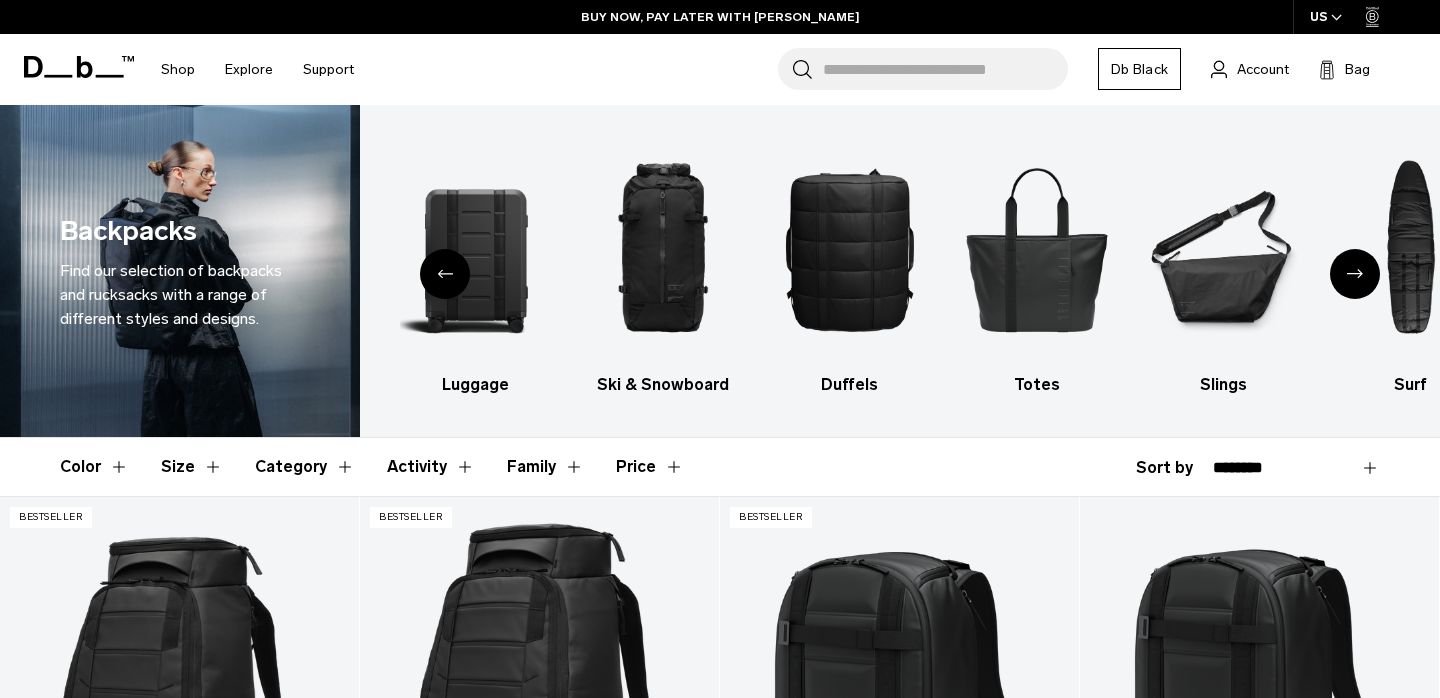 click on "Category" at bounding box center (305, 467) 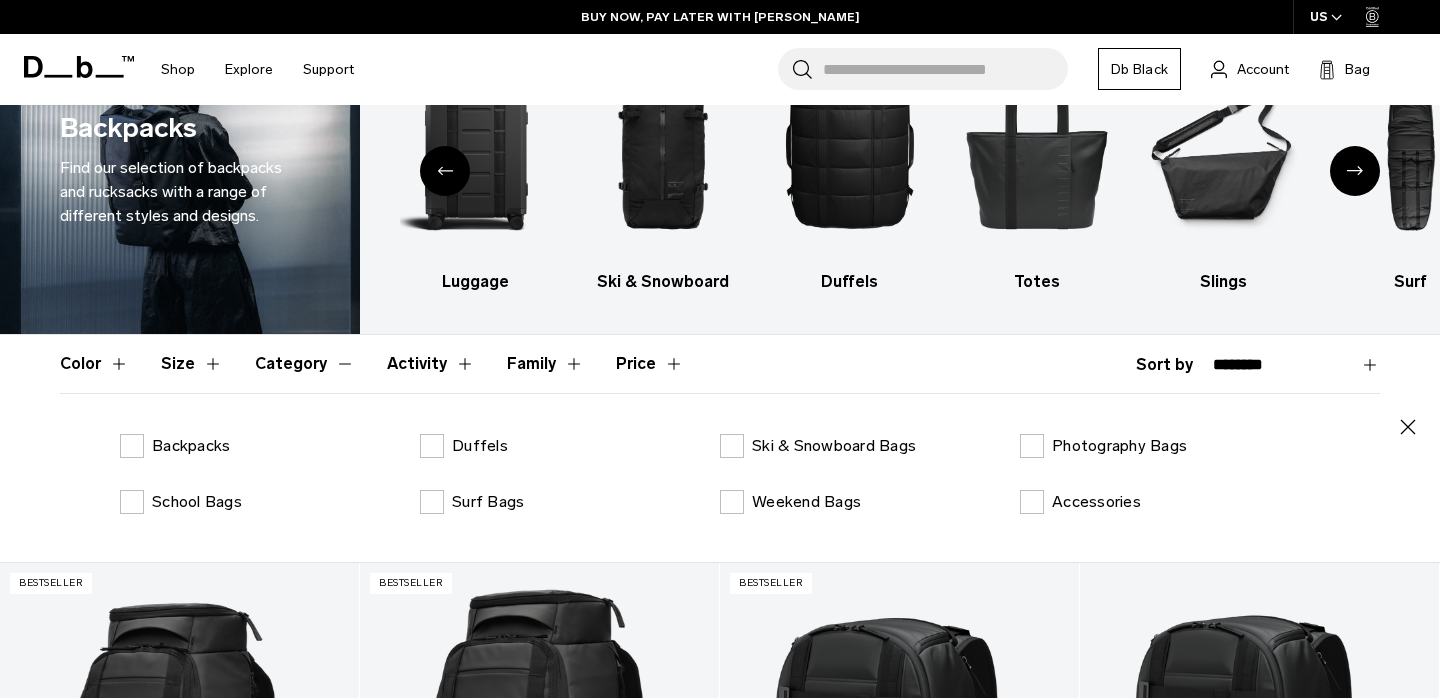 scroll, scrollTop: 129, scrollLeft: 0, axis: vertical 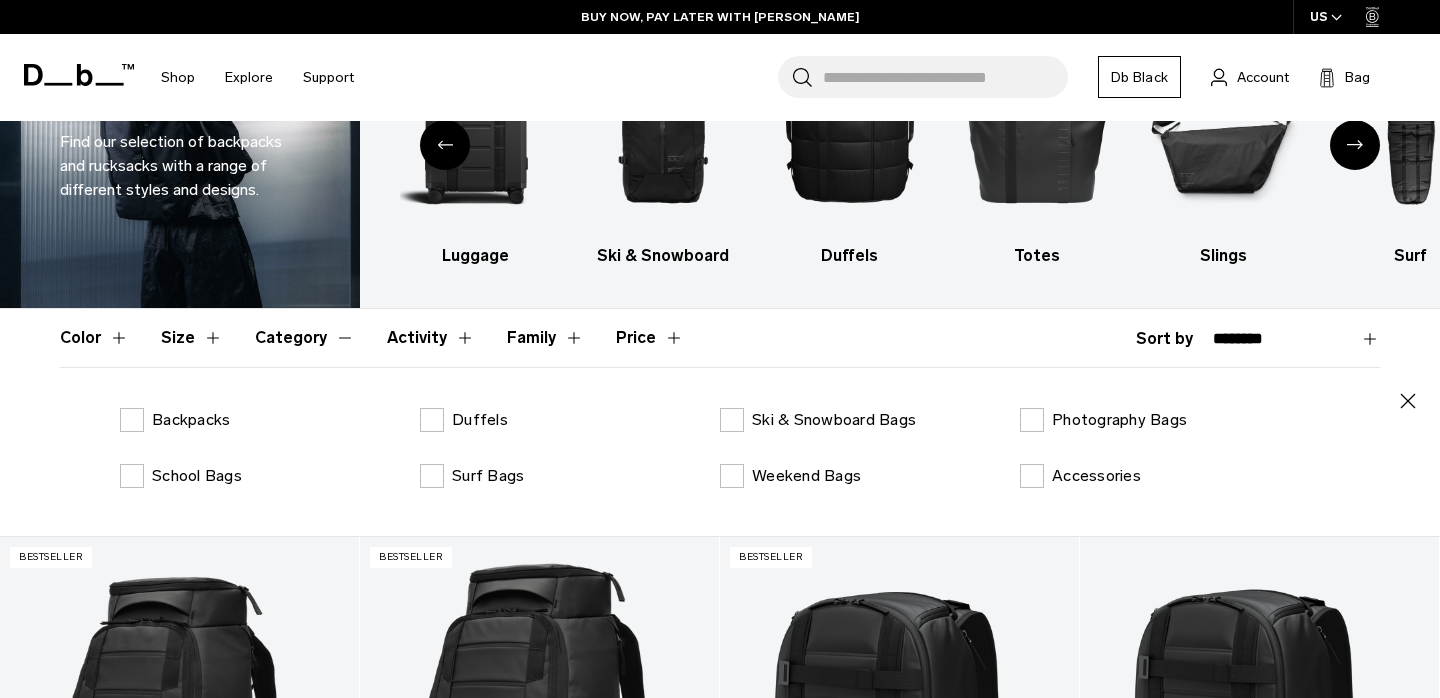 click on "Category" at bounding box center (305, 338) 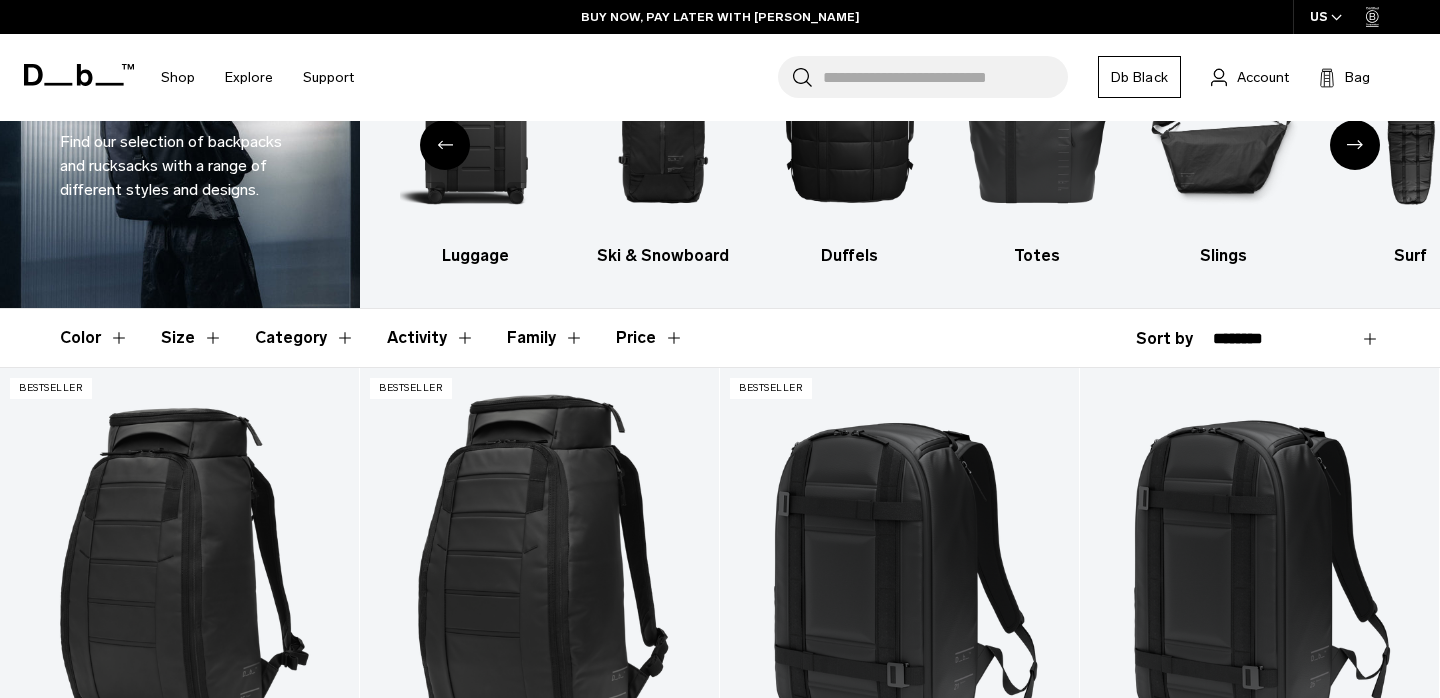 click on "Size" at bounding box center (192, 338) 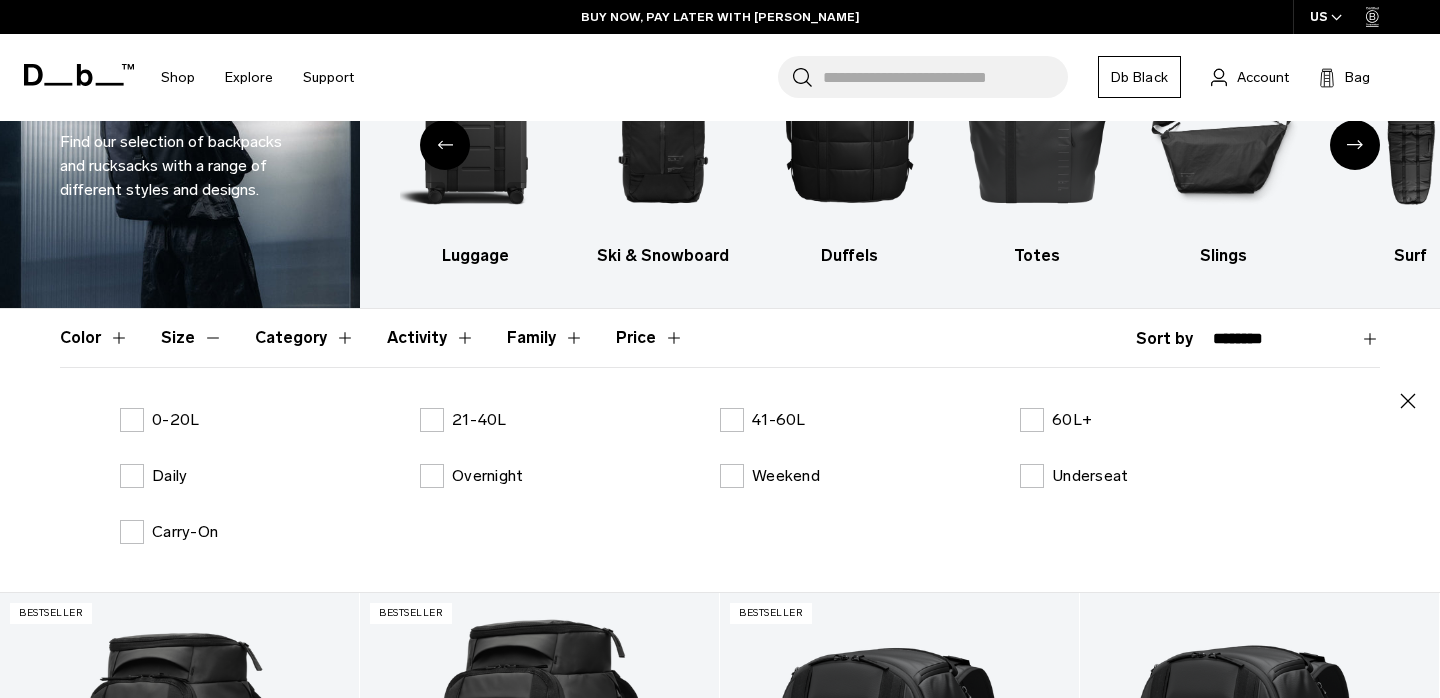 scroll, scrollTop: 227, scrollLeft: 0, axis: vertical 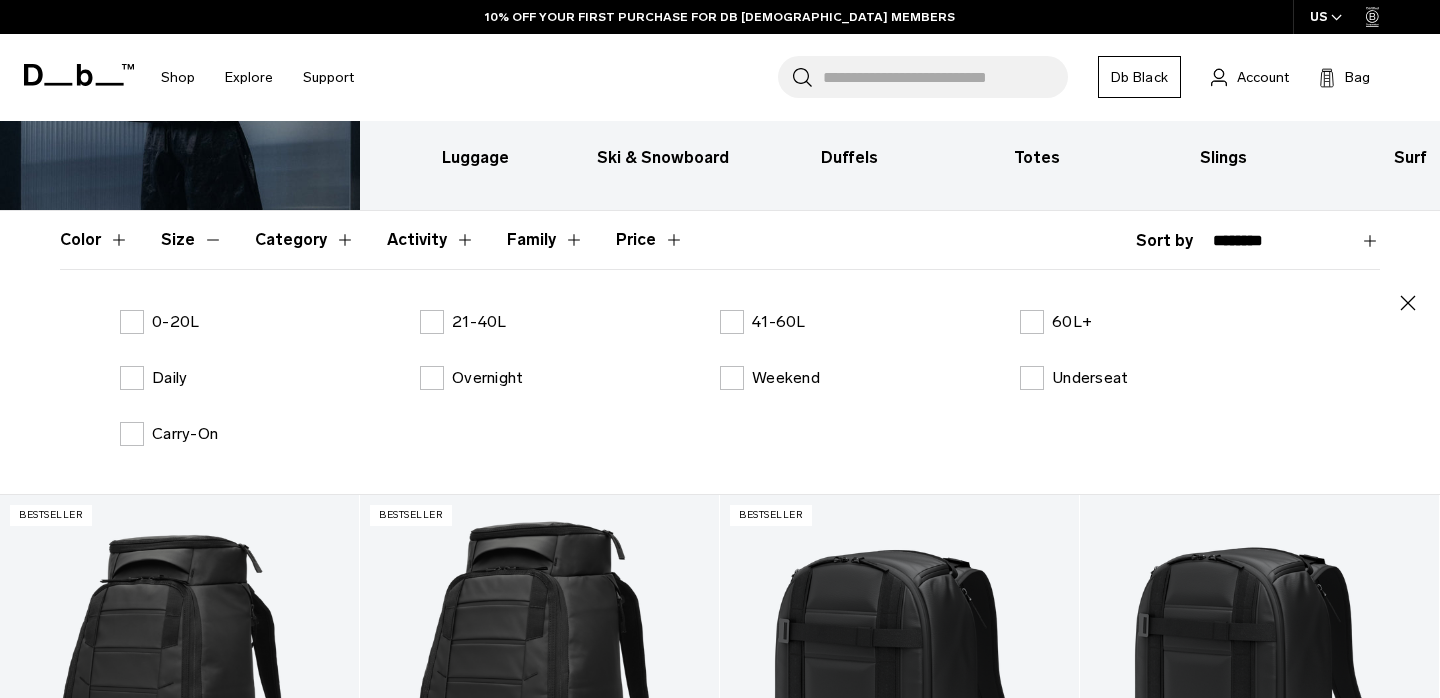 click on "Size" at bounding box center [192, 240] 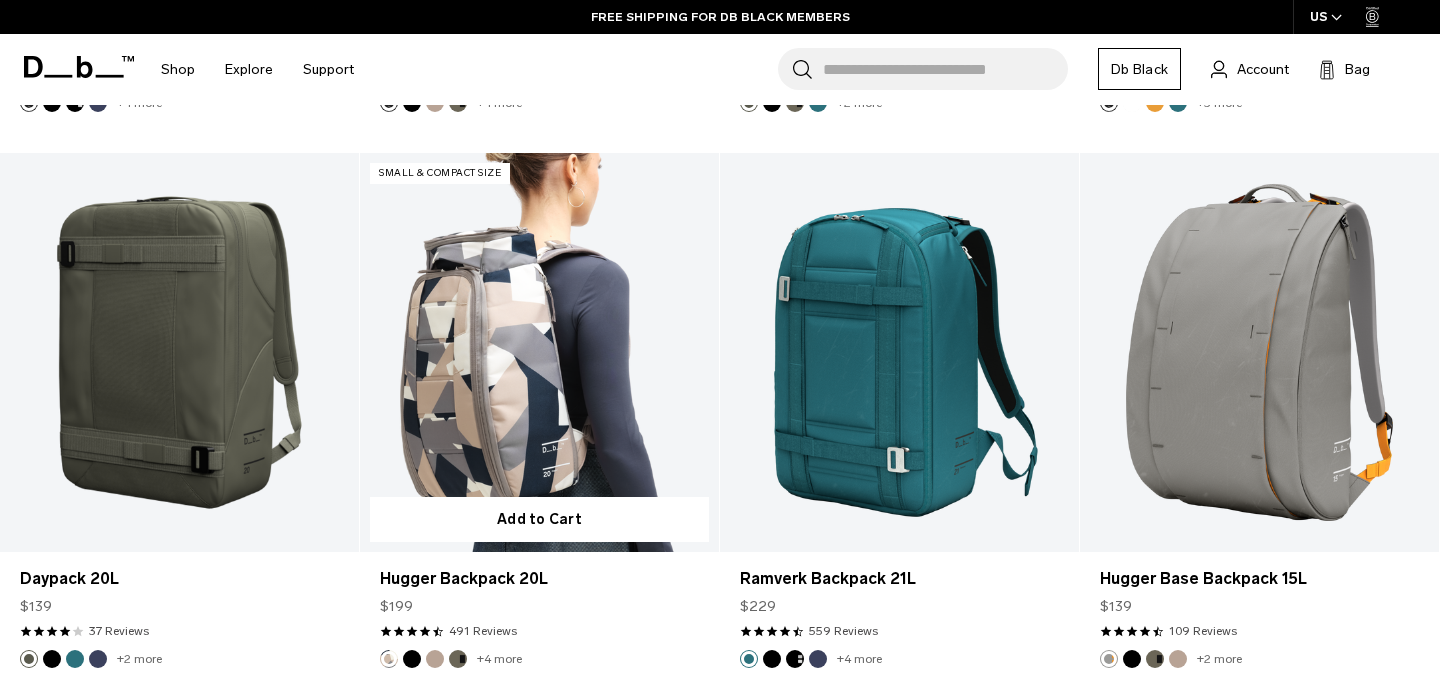 scroll, scrollTop: 10375, scrollLeft: 0, axis: vertical 